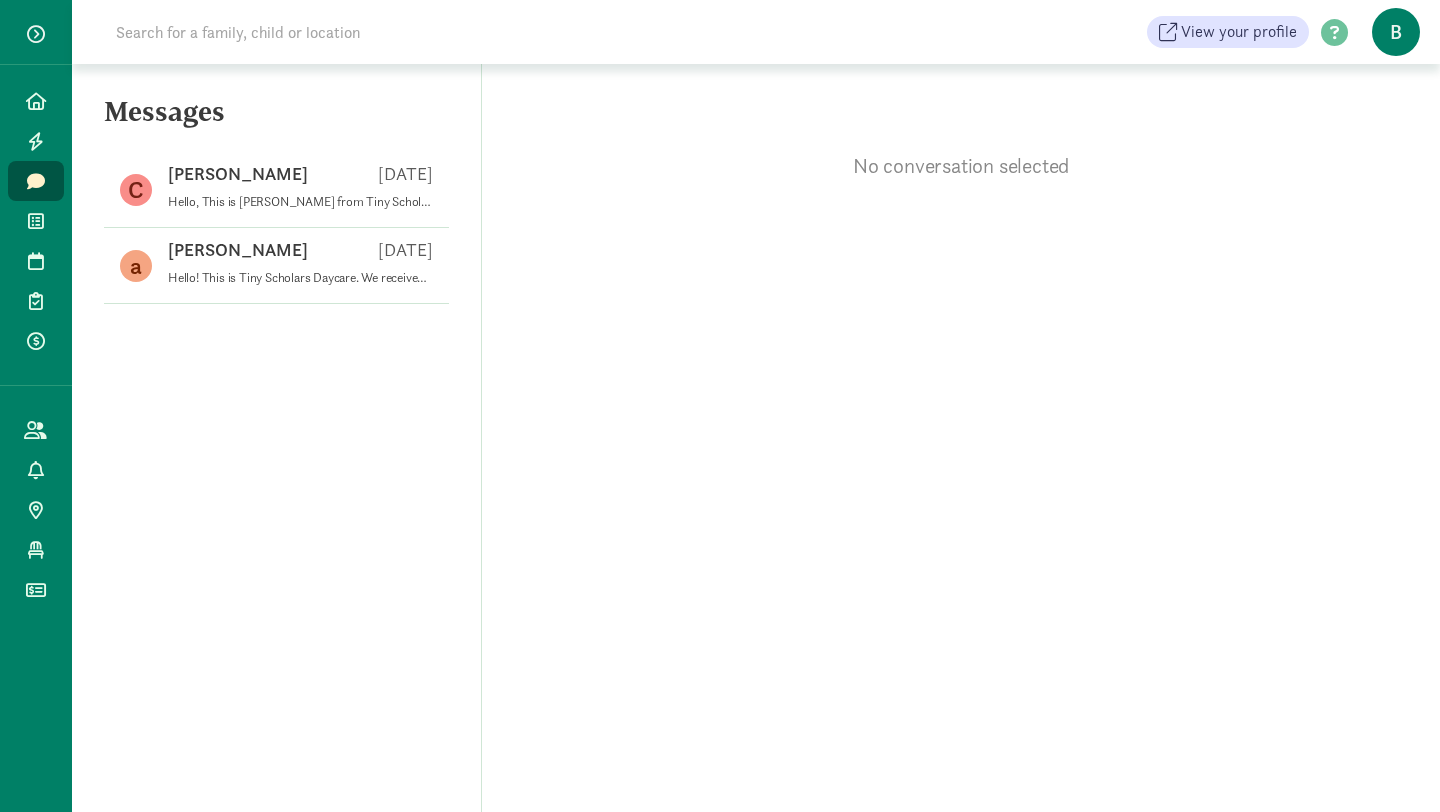 scroll, scrollTop: 0, scrollLeft: 0, axis: both 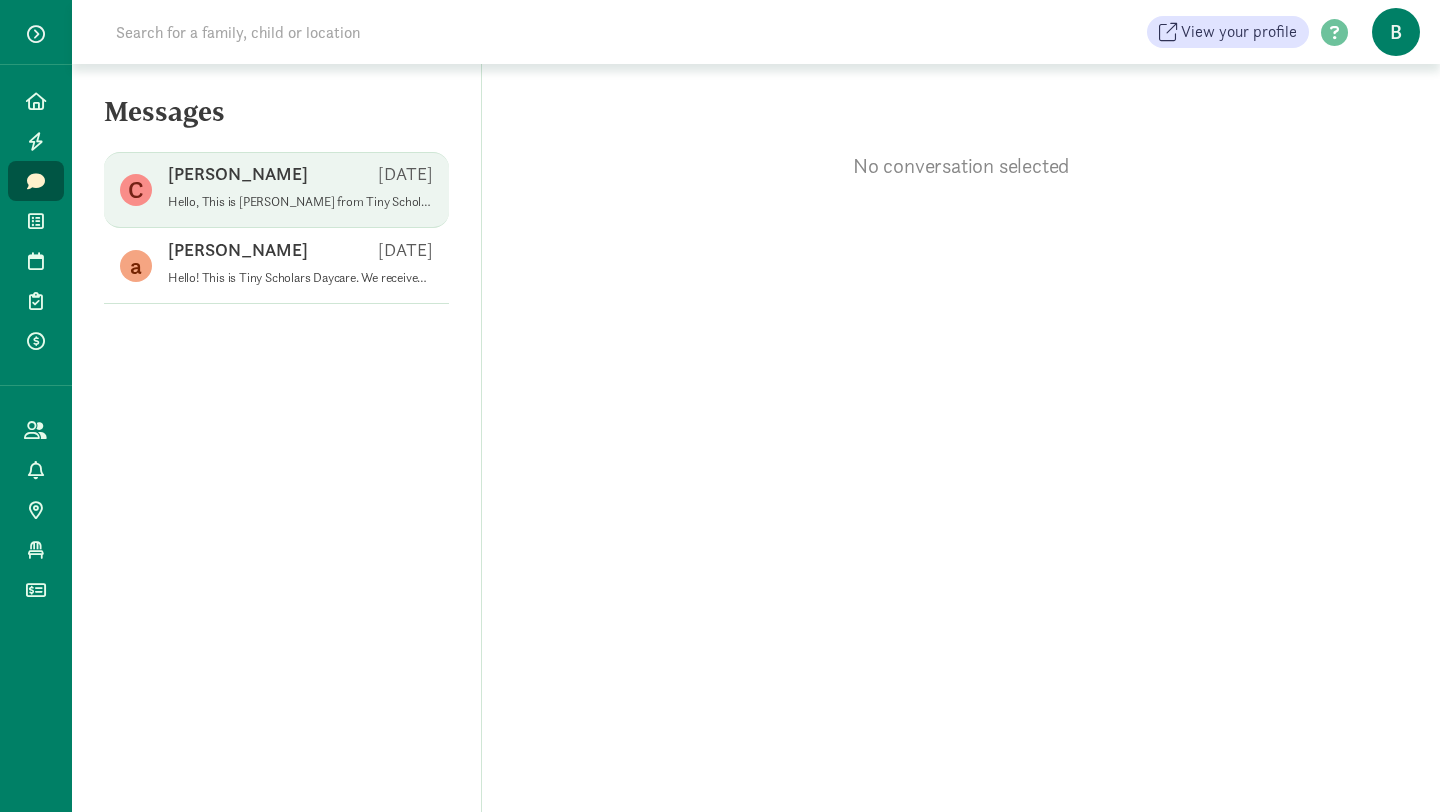 click on "[PERSON_NAME]    [DATE]" at bounding box center (300, 178) 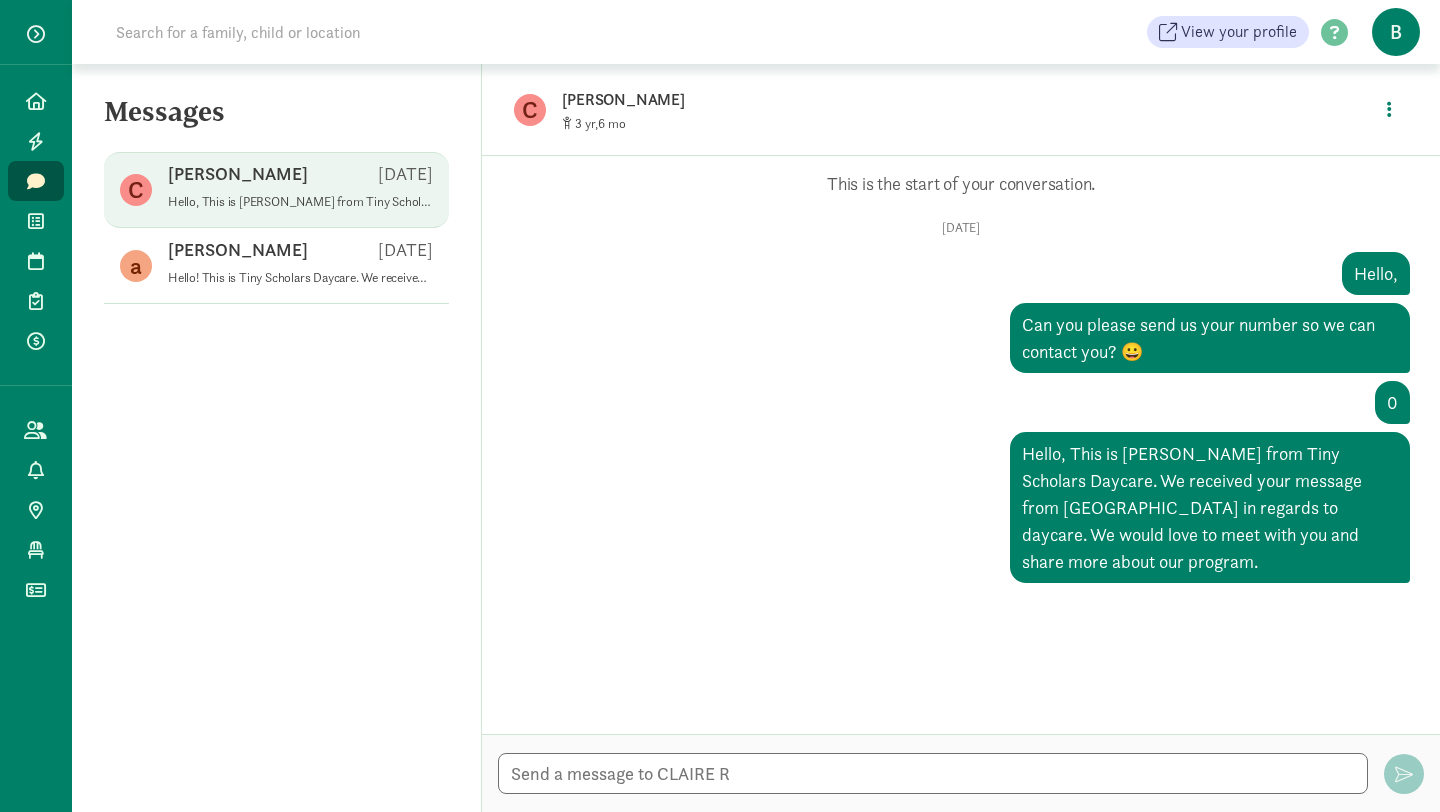 click on "0" 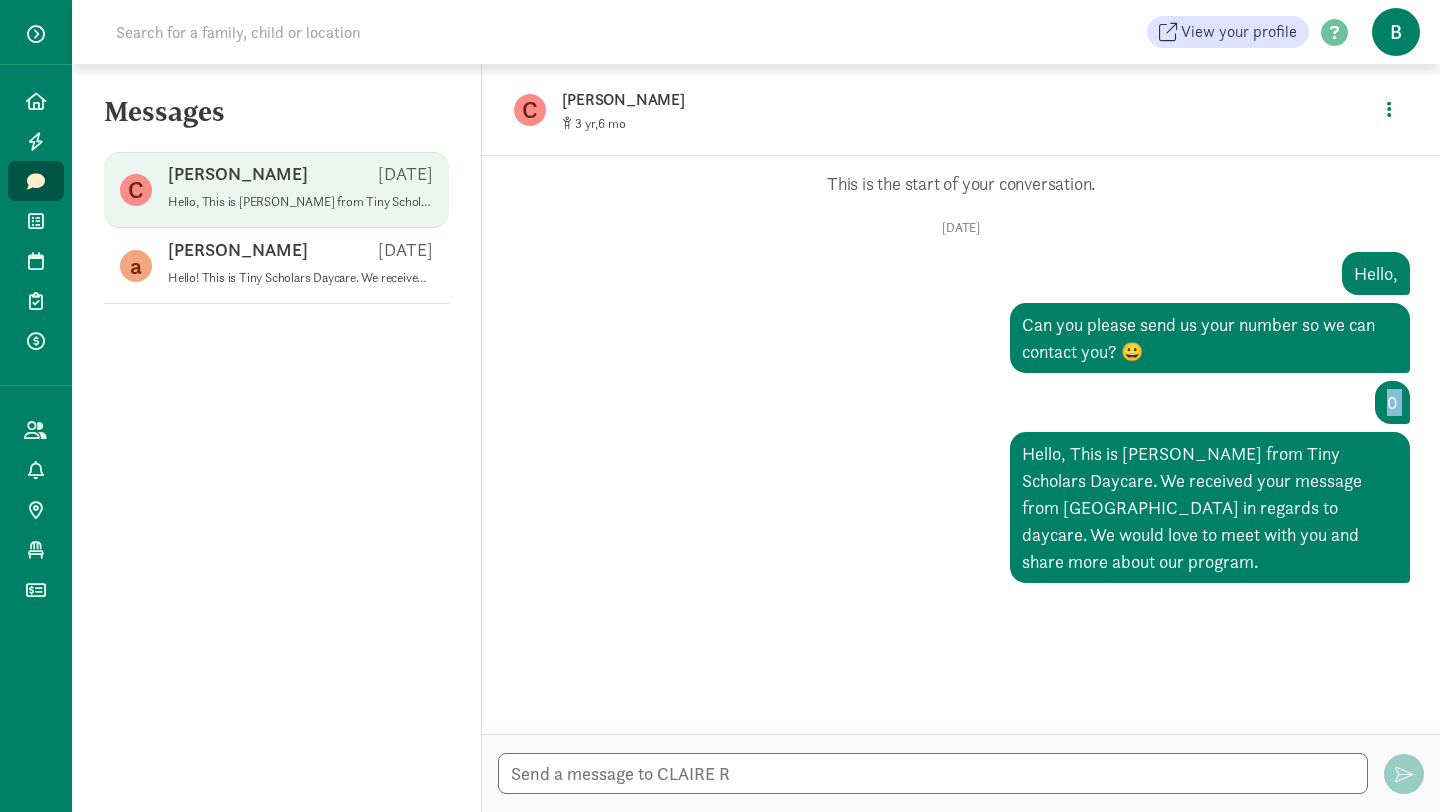 click on "0" 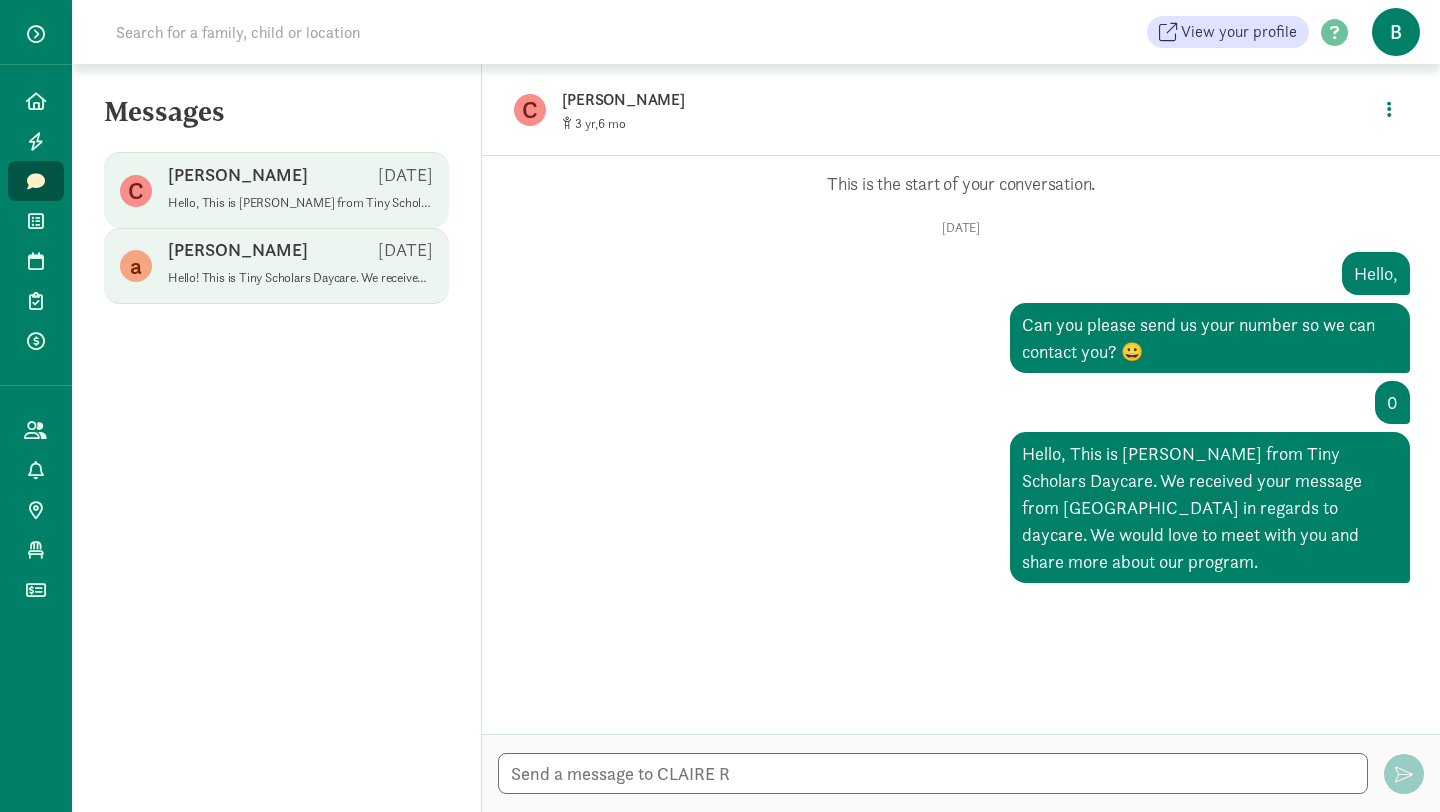 click on "[PERSON_NAME] l    [DATE]" at bounding box center (300, 254) 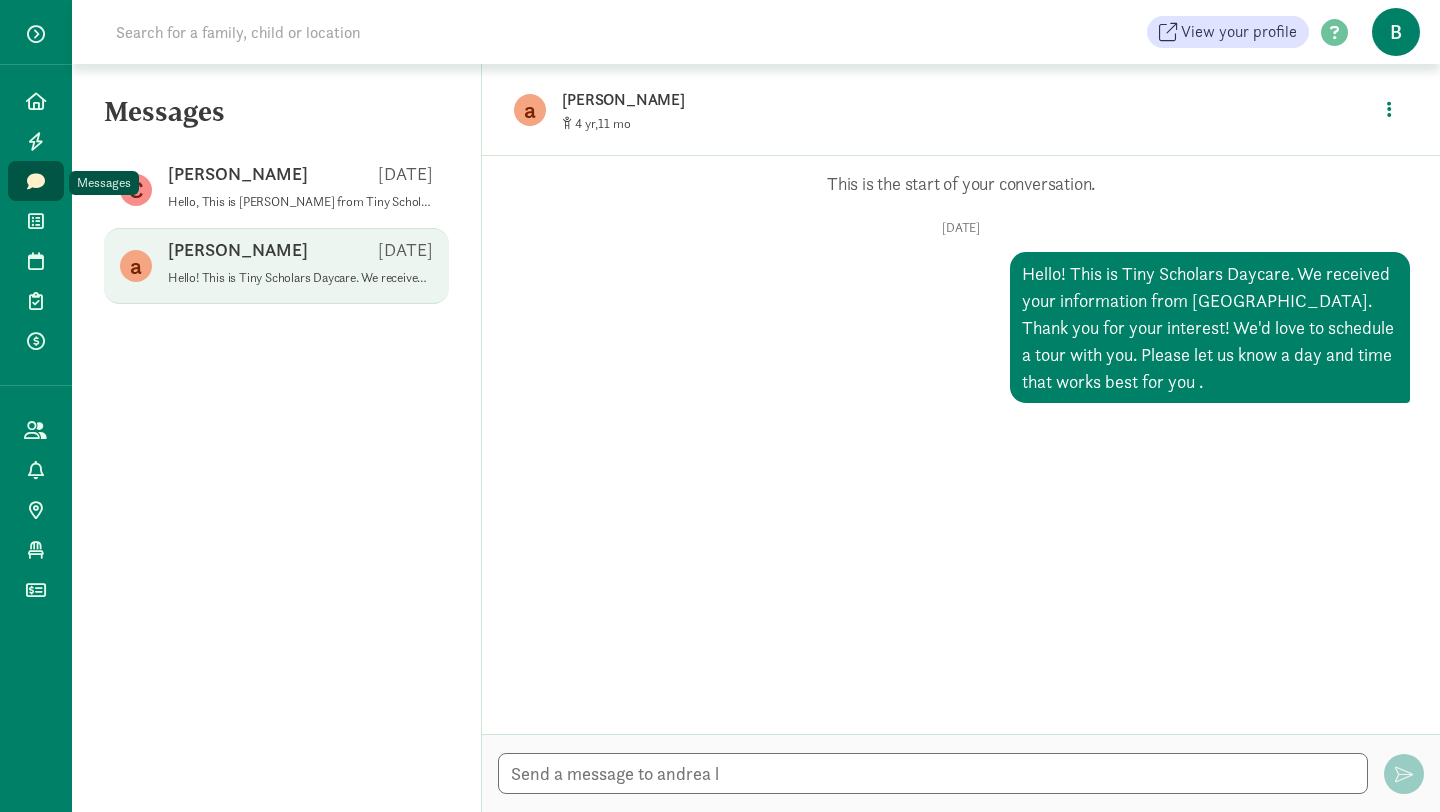 click on "Messages" 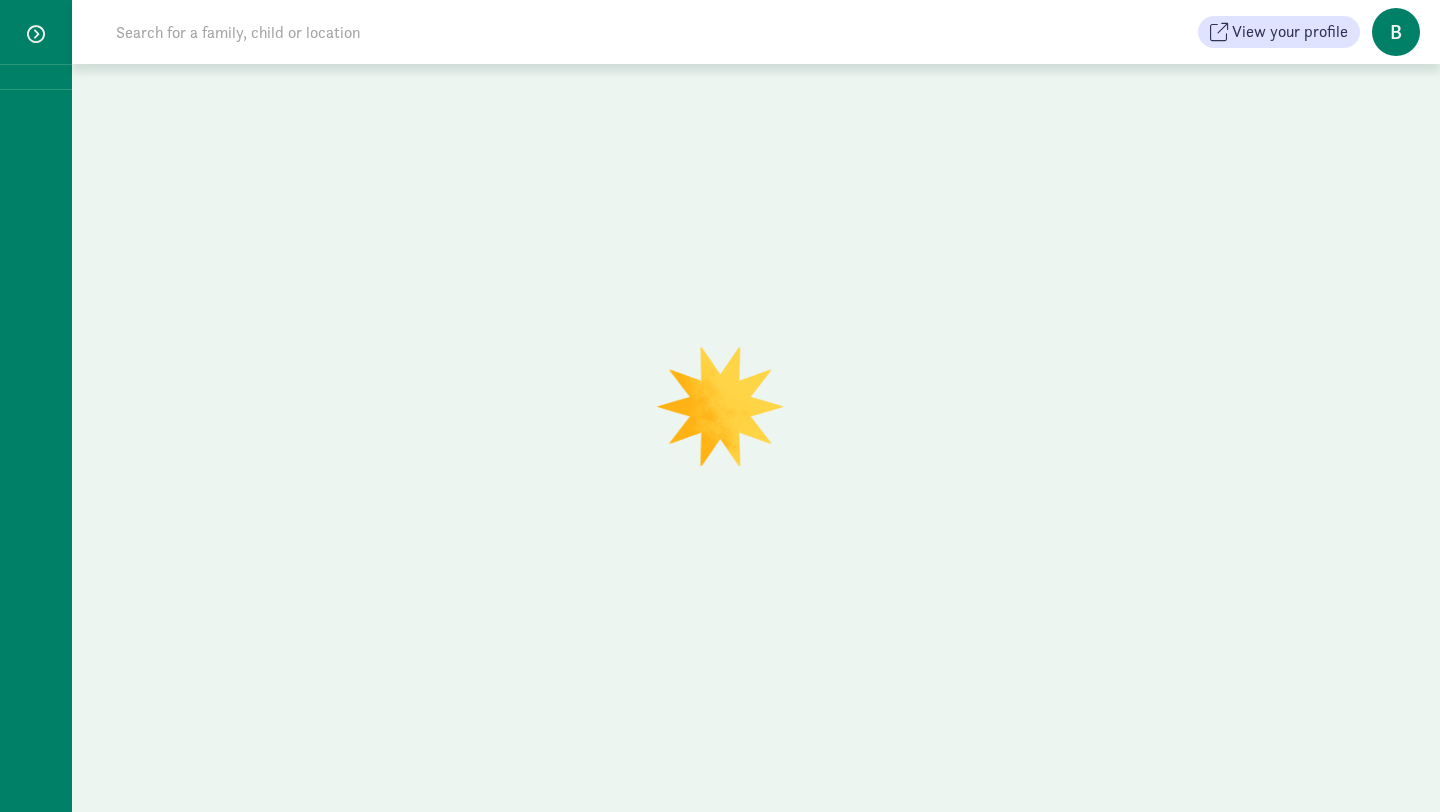 scroll, scrollTop: 0, scrollLeft: 0, axis: both 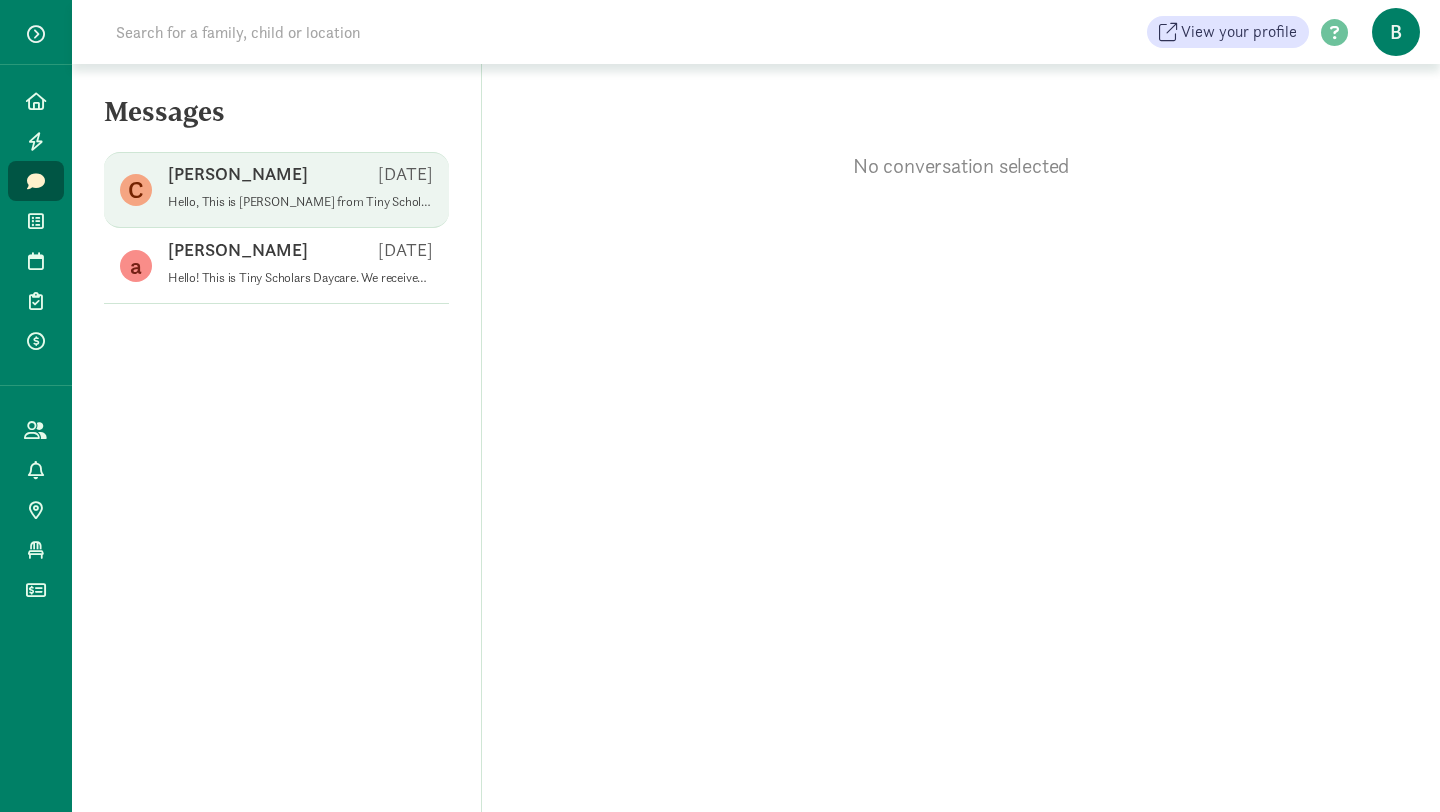 click on "Hello,
This is [PERSON_NAME] from Tiny Scholars Daycare.
We received your message from [GEOGRAPHIC_DATA] in regards to daycare. We would love to meet with you and share more about our program." at bounding box center (300, 202) 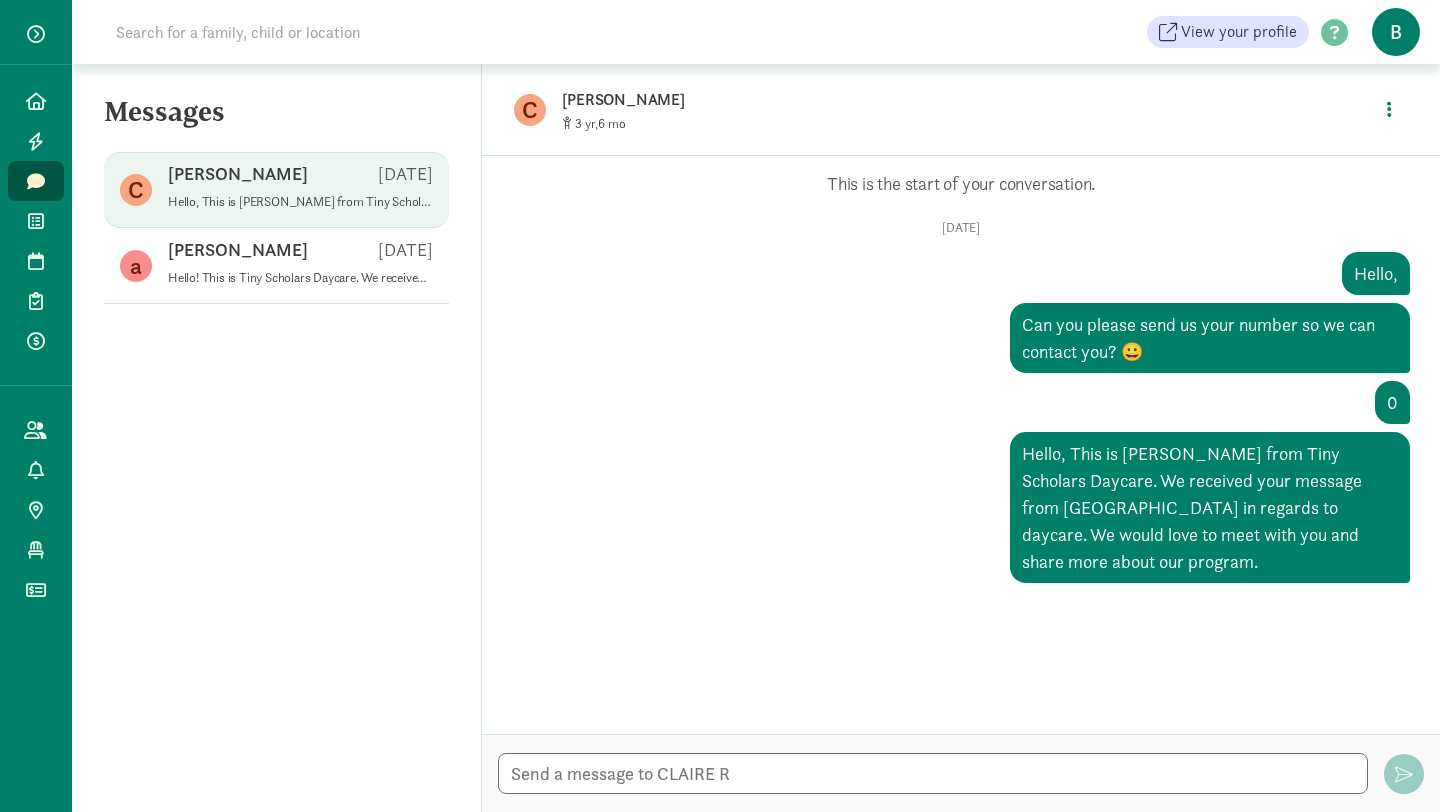 click on "[PERSON_NAME]" at bounding box center [877, 100] 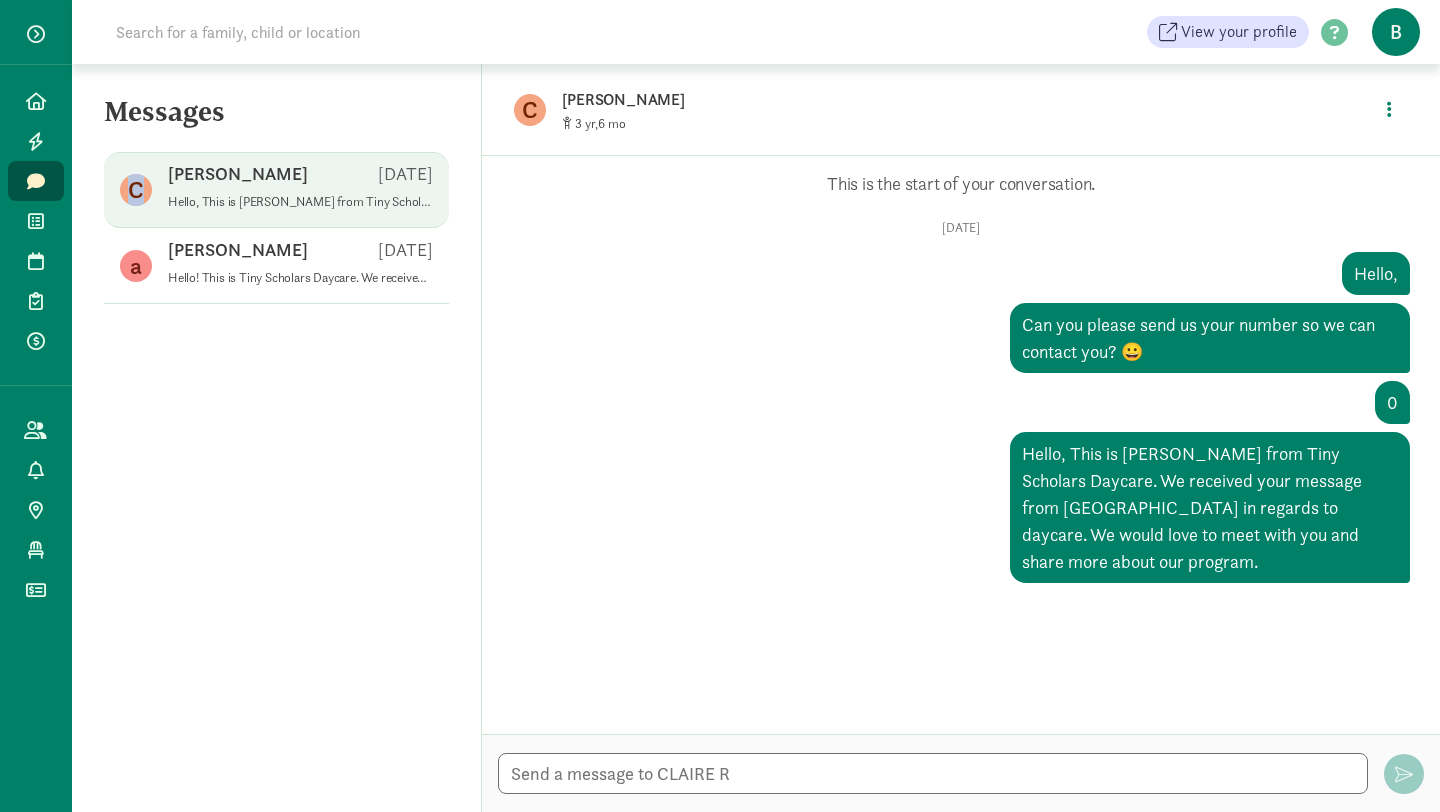 click on "C" at bounding box center [136, 190] 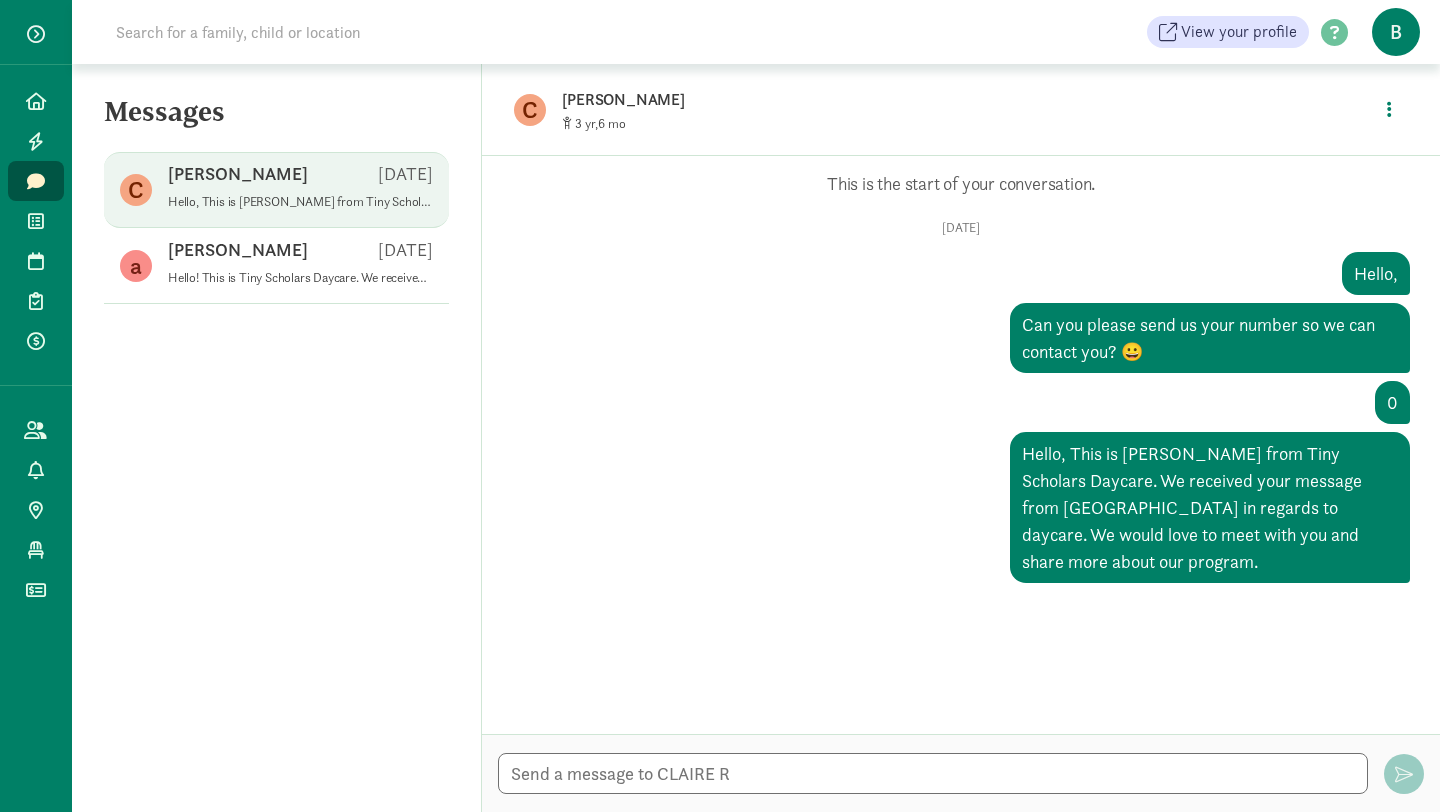 click on "[PERSON_NAME]" at bounding box center [238, 174] 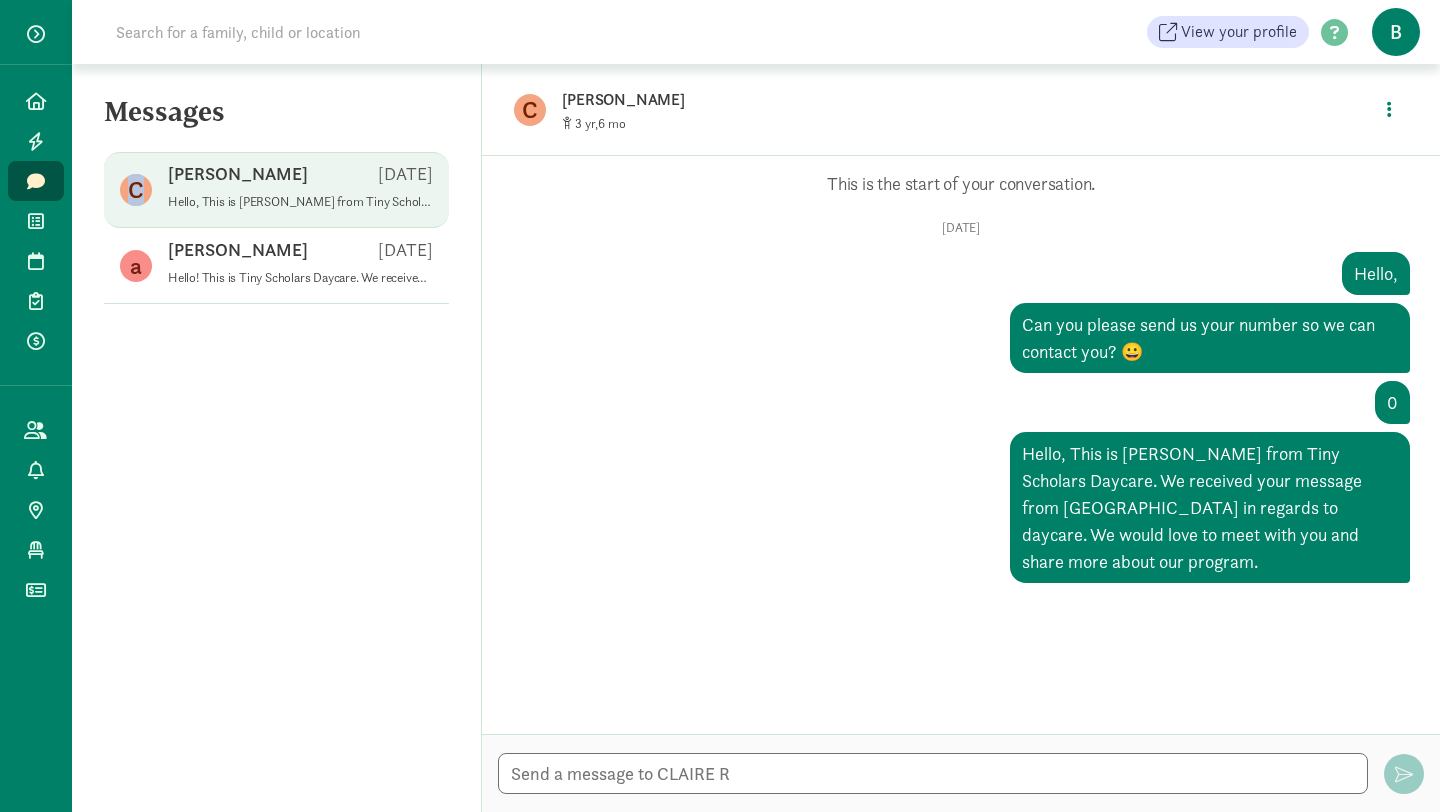 click on "C" at bounding box center (136, 190) 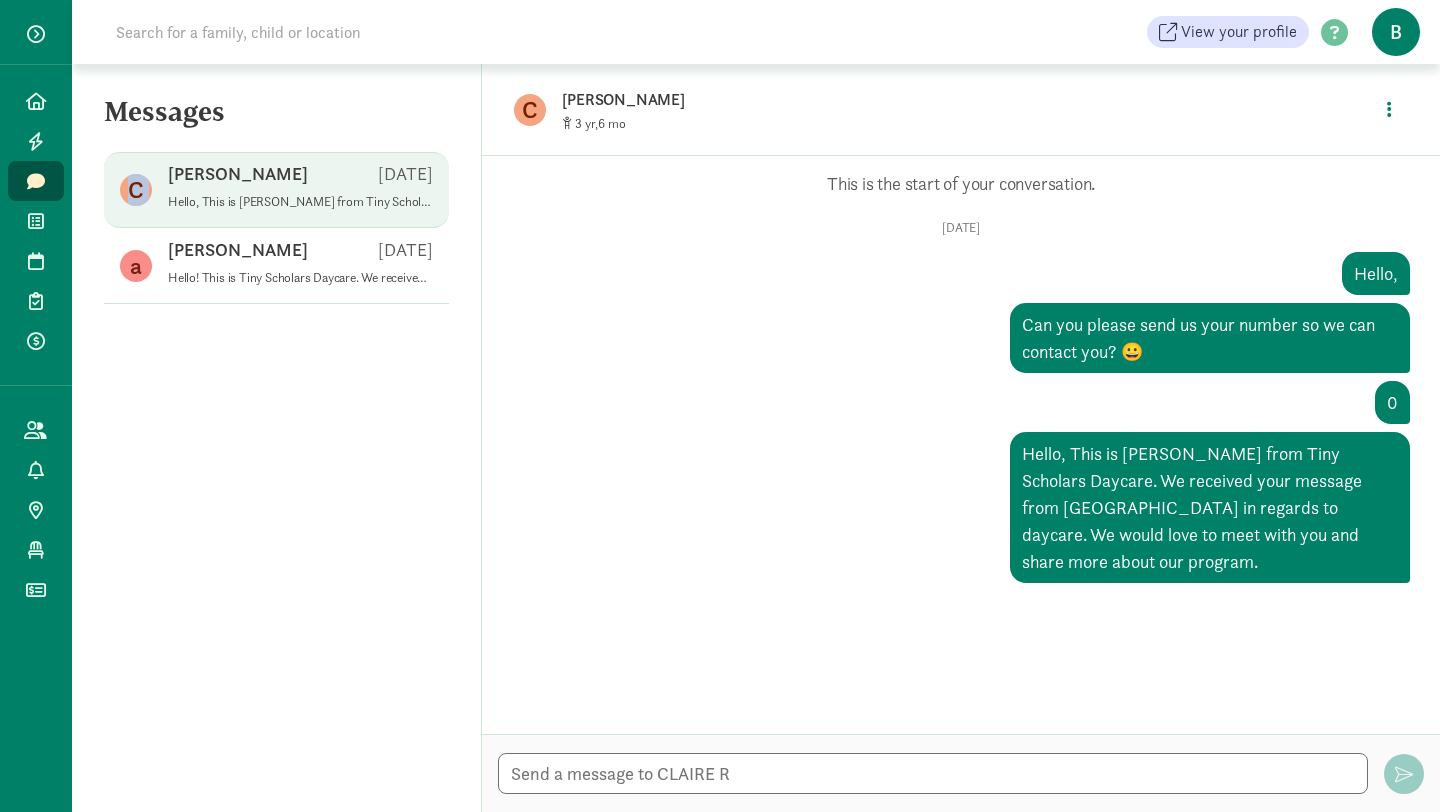 click on "C" at bounding box center (136, 190) 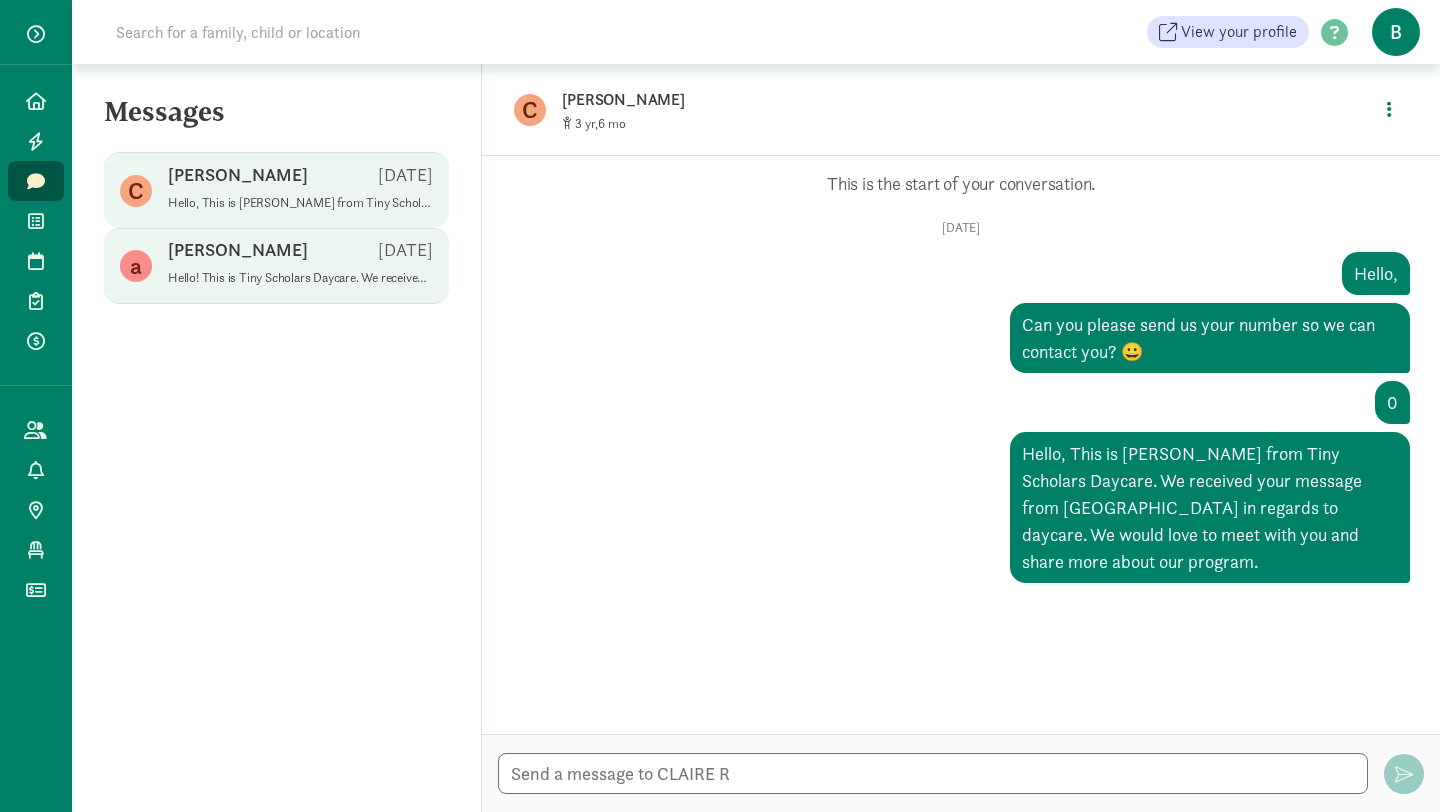click on "a" at bounding box center (136, 266) 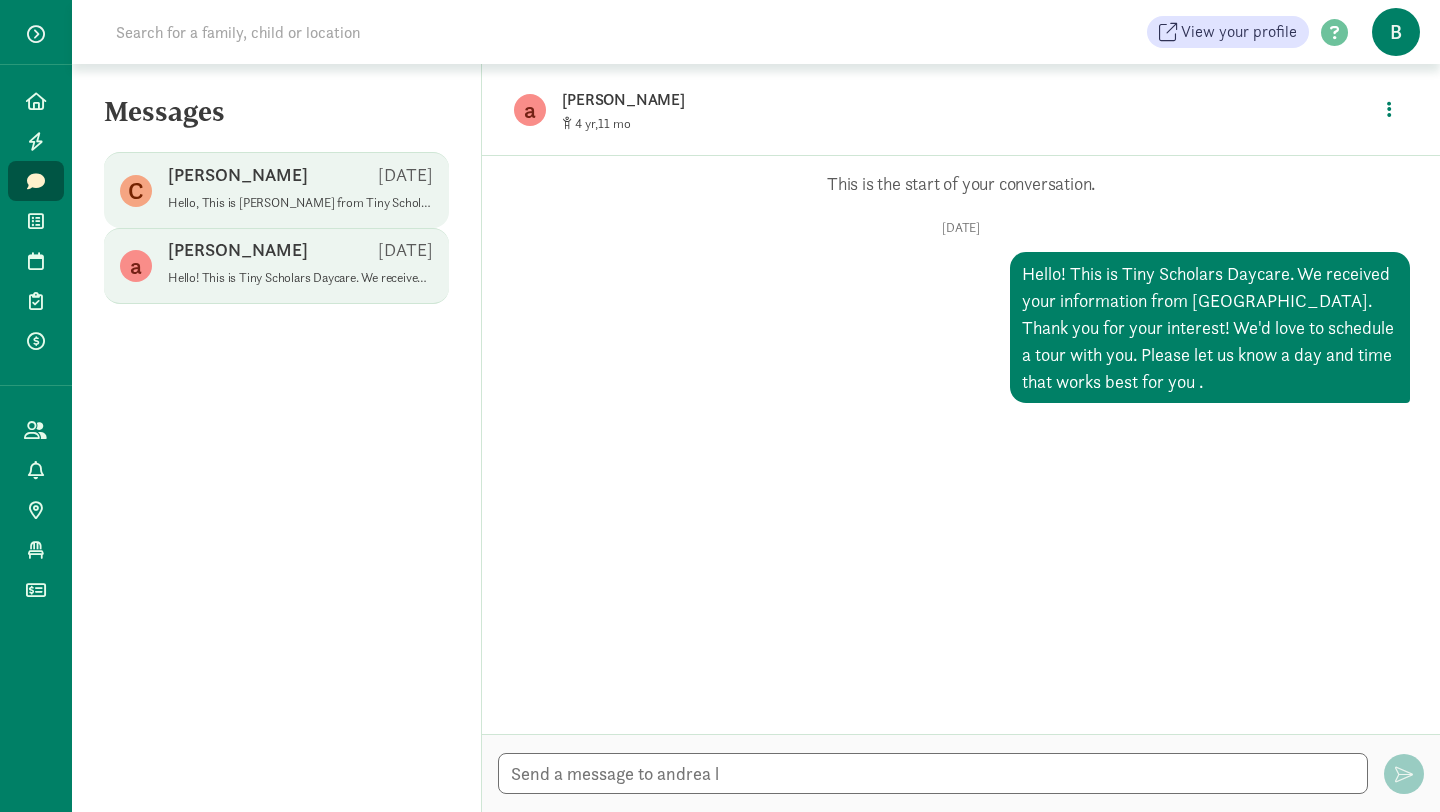 click on "C" at bounding box center [136, 191] 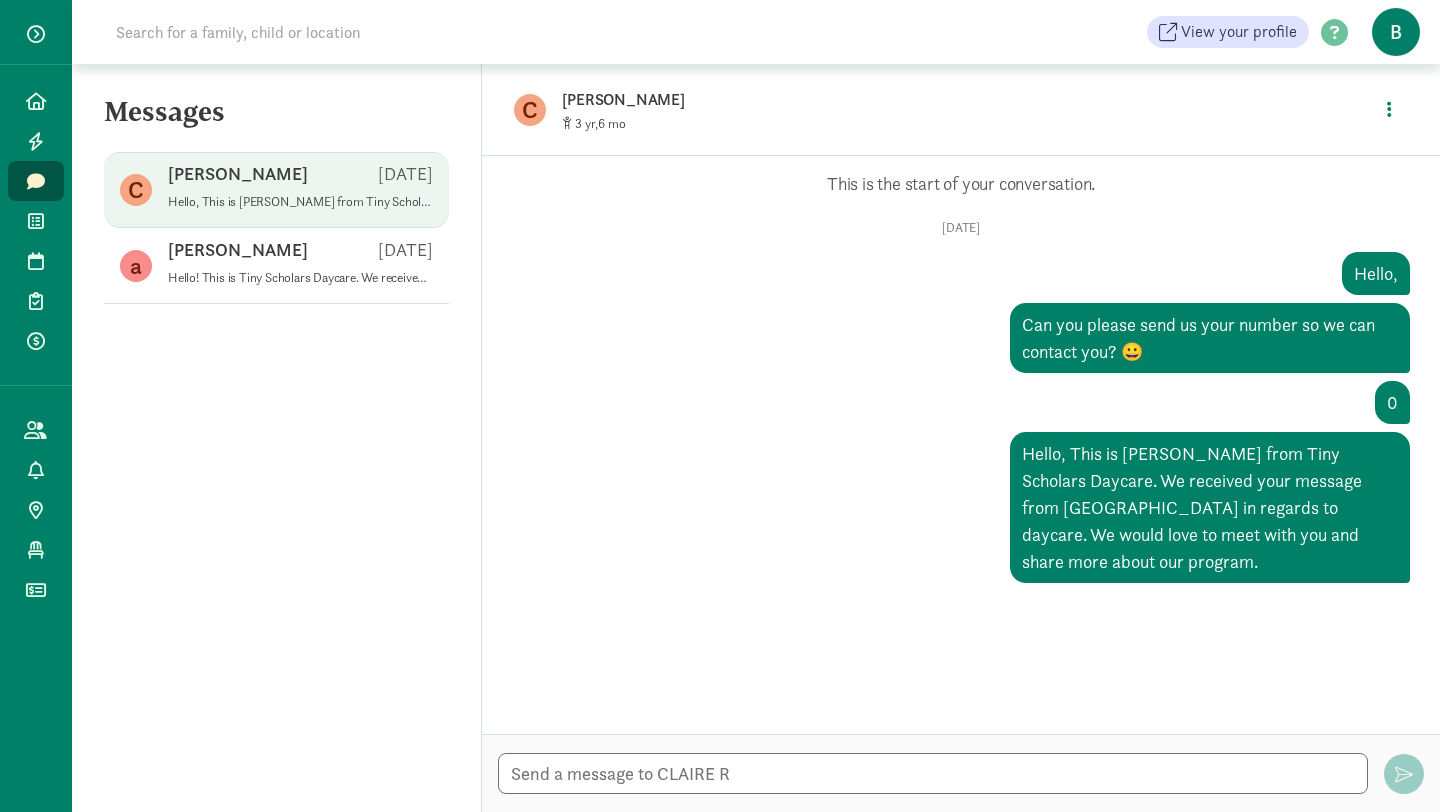 click on "[PERSON_NAME]" at bounding box center (877, 100) 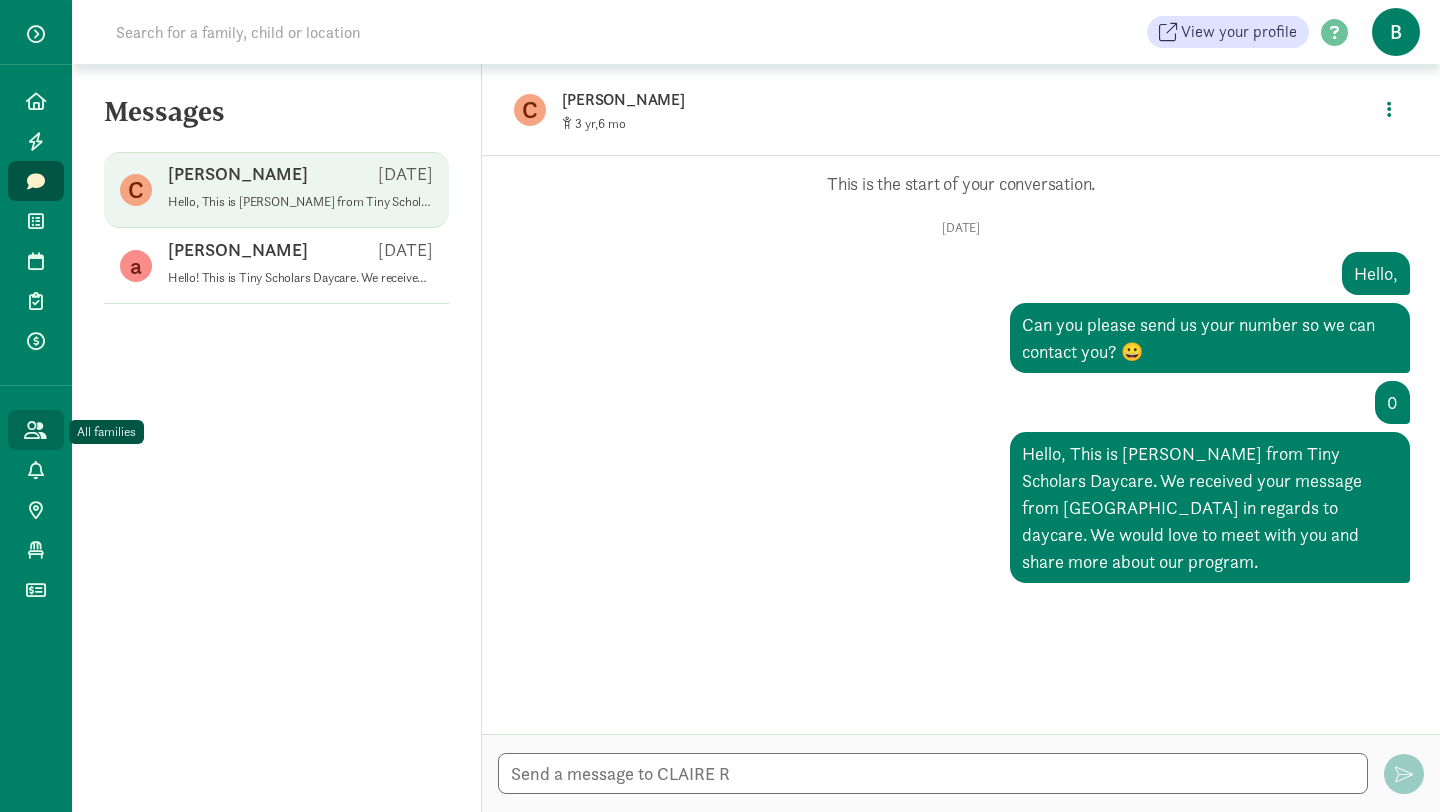click at bounding box center (35, 430) 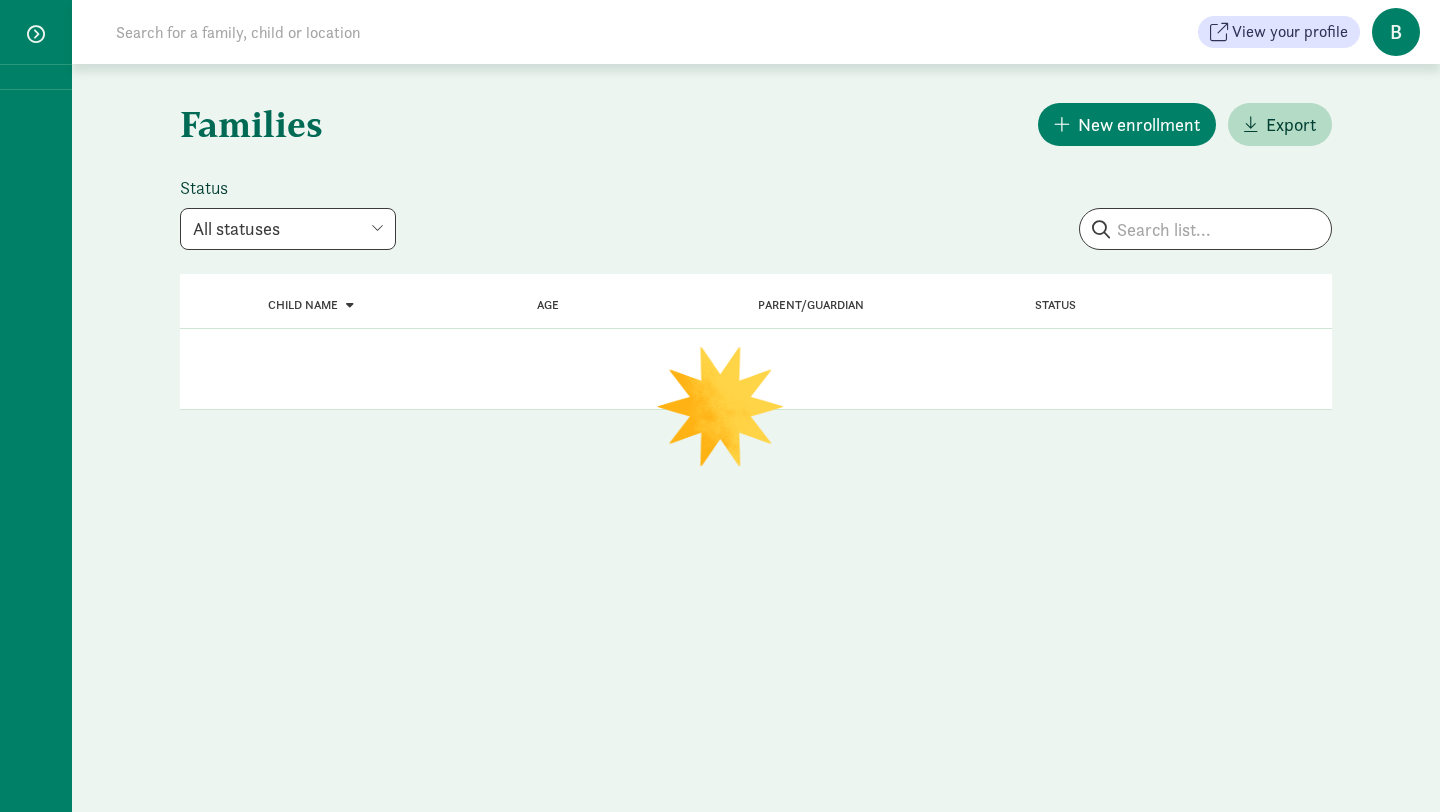 scroll, scrollTop: 0, scrollLeft: 0, axis: both 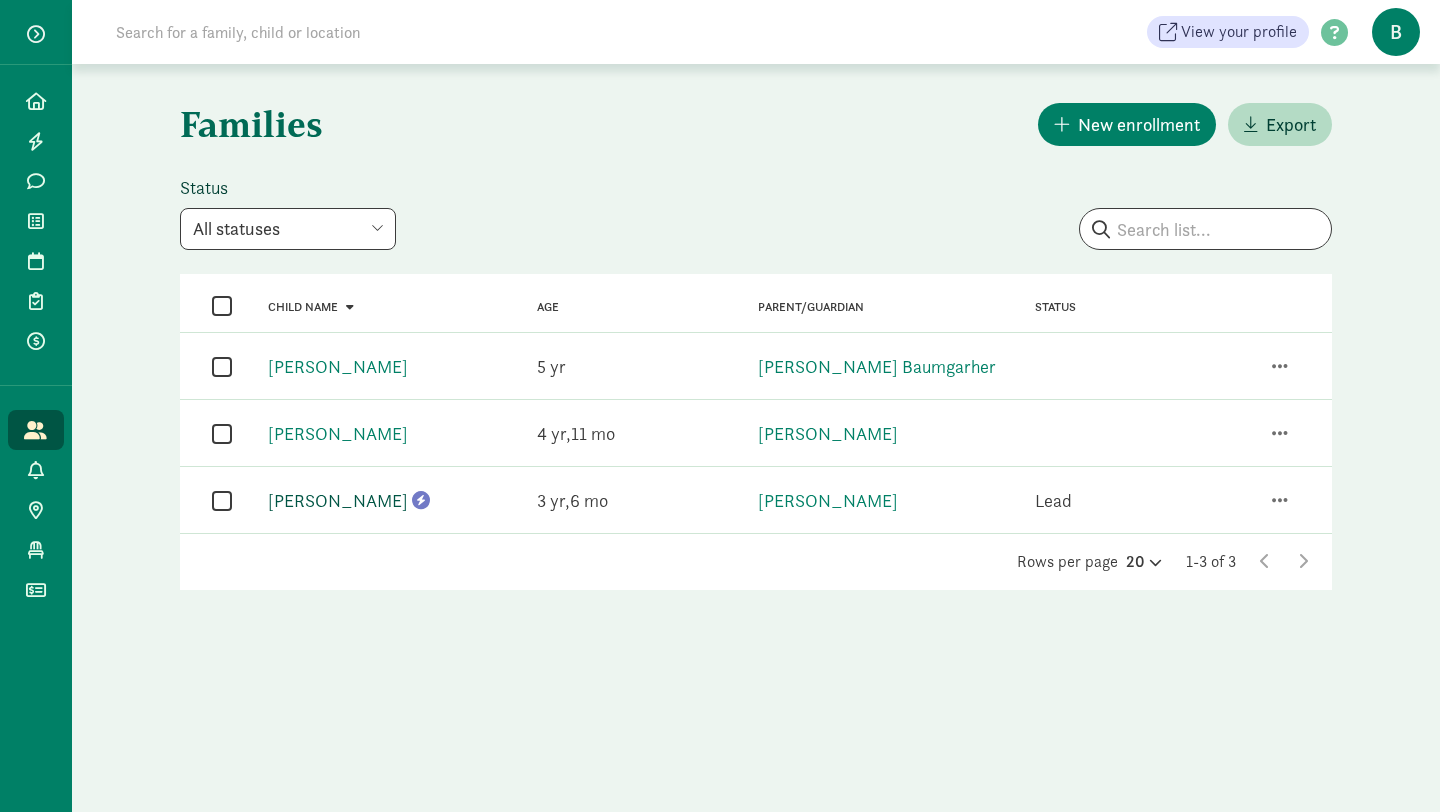 click on "[PERSON_NAME]" 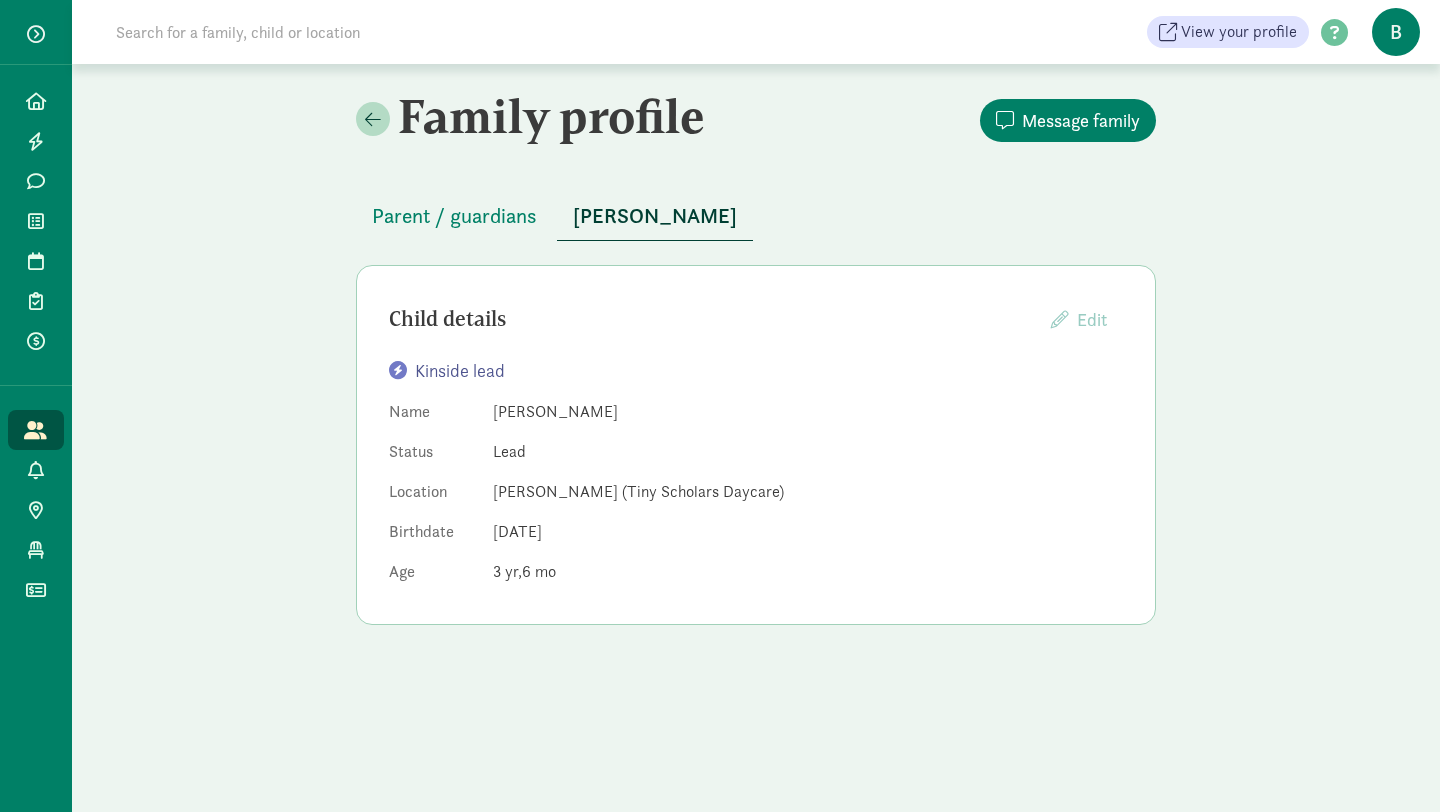 drag, startPoint x: 498, startPoint y: 542, endPoint x: 682, endPoint y: 508, distance: 187.11494 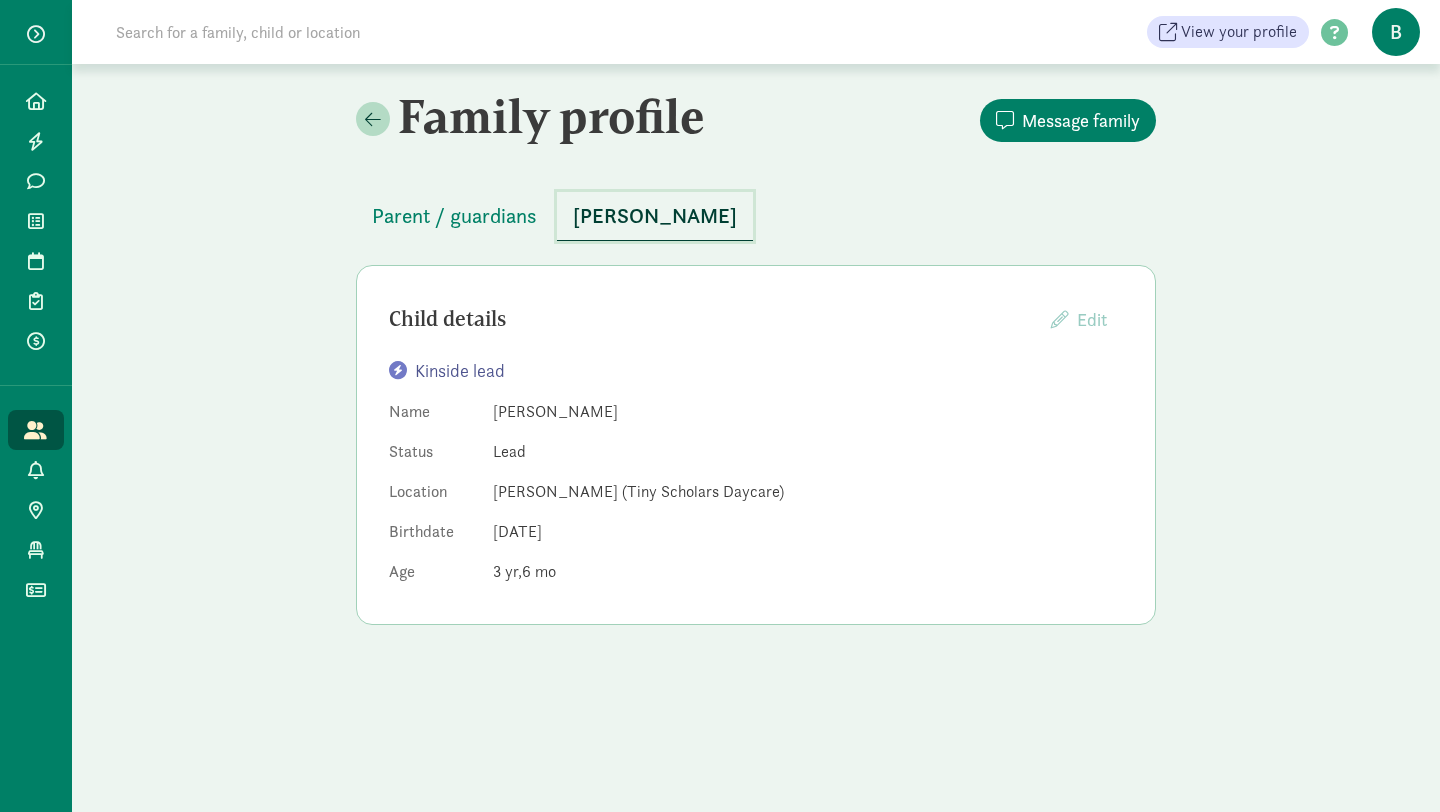 click on "Thomas Robinson" at bounding box center [655, 216] 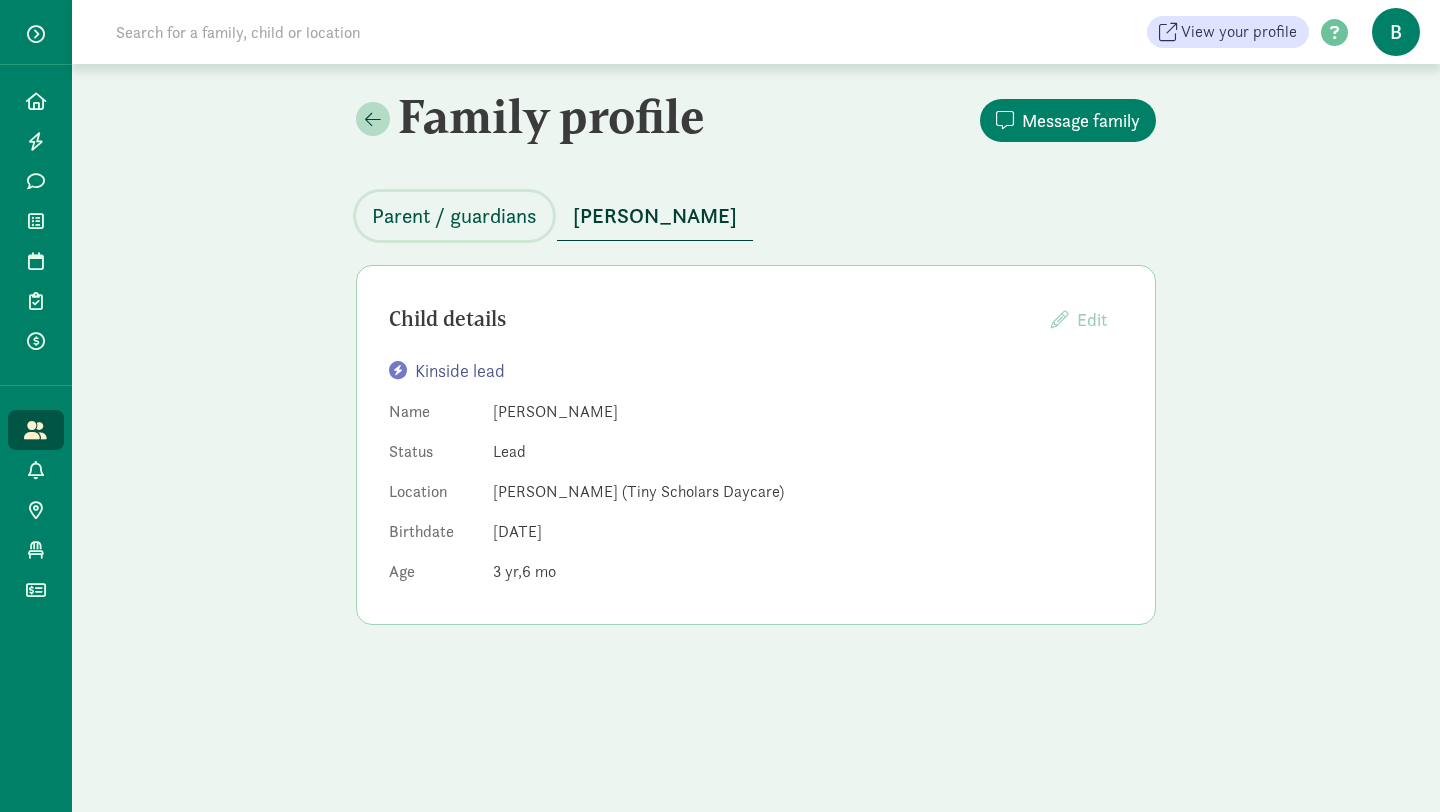 click on "Parent / guardians" at bounding box center (454, 216) 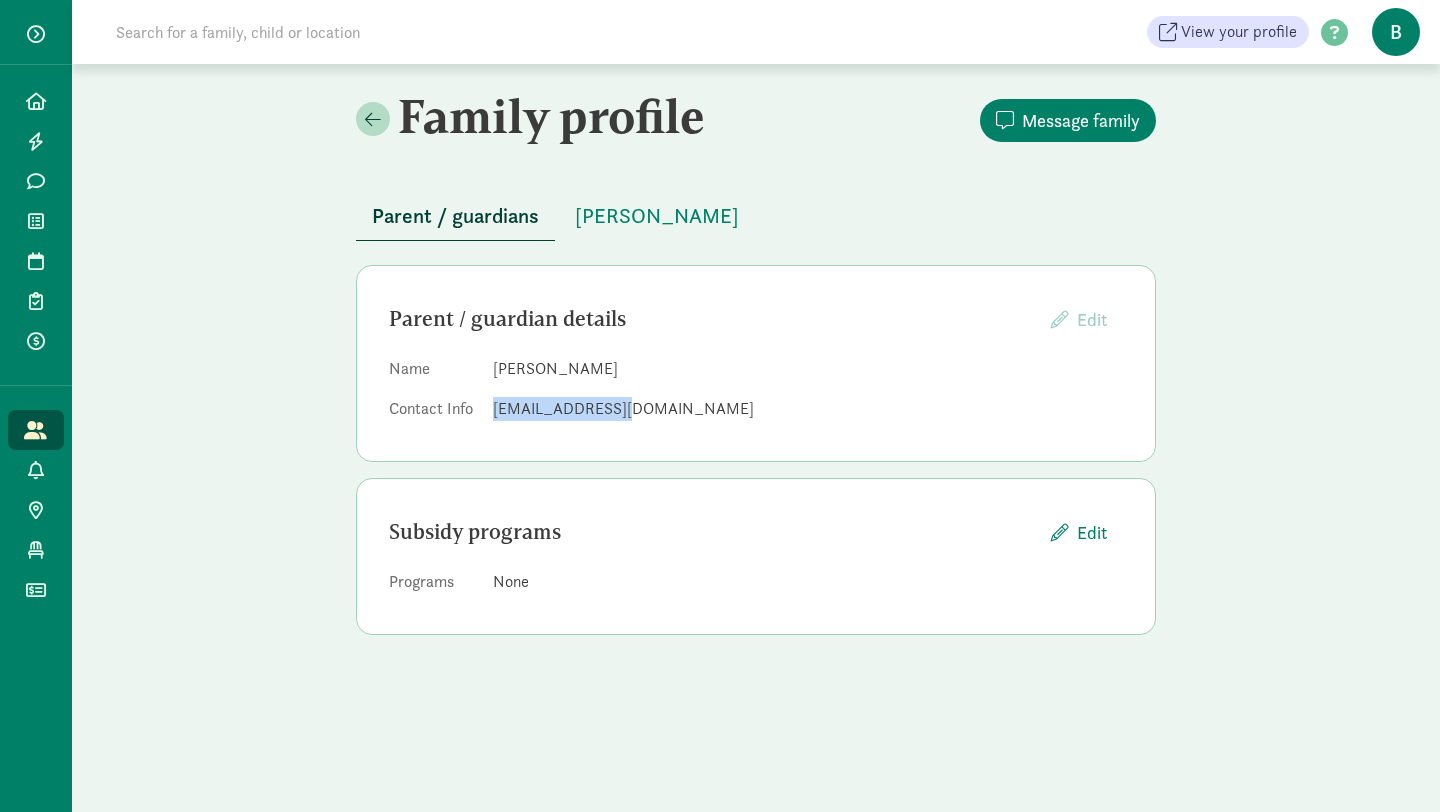 drag, startPoint x: 631, startPoint y: 409, endPoint x: 493, endPoint y: 411, distance: 138.0145 